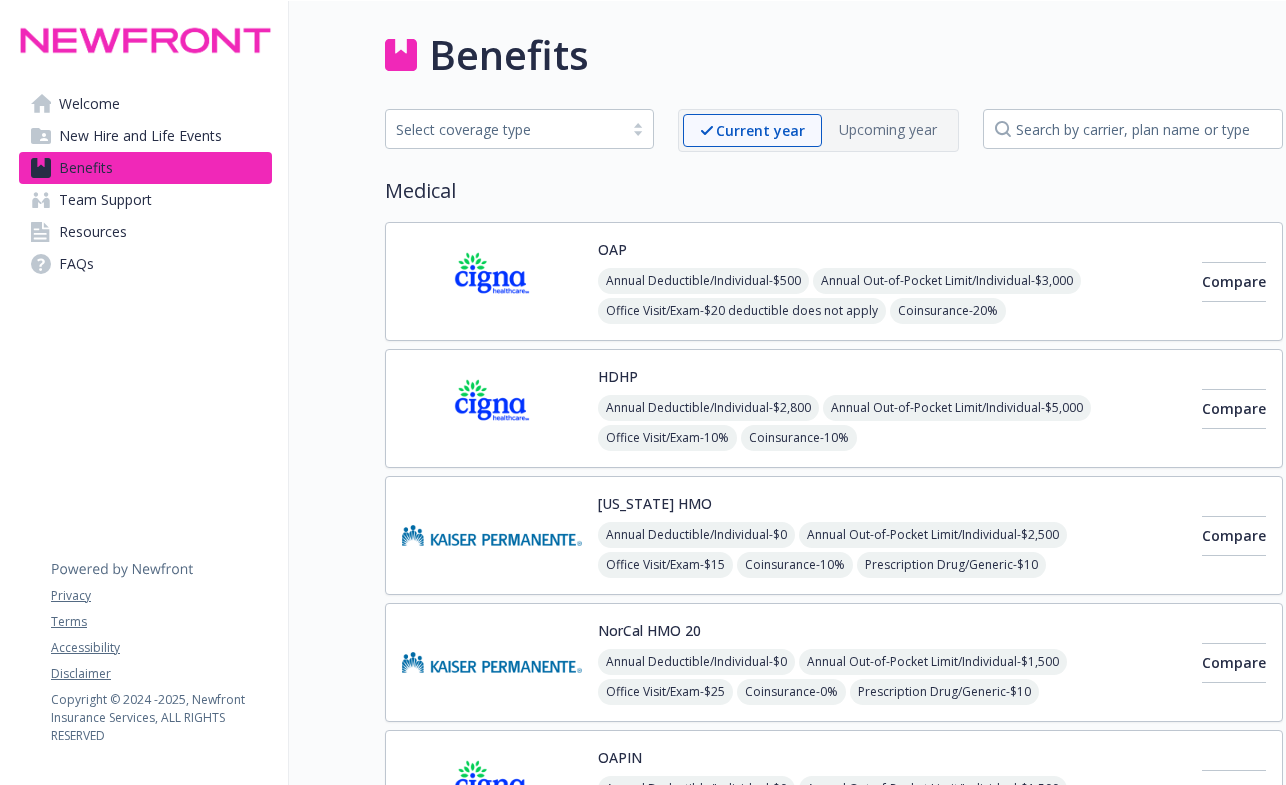 scroll, scrollTop: 0, scrollLeft: 0, axis: both 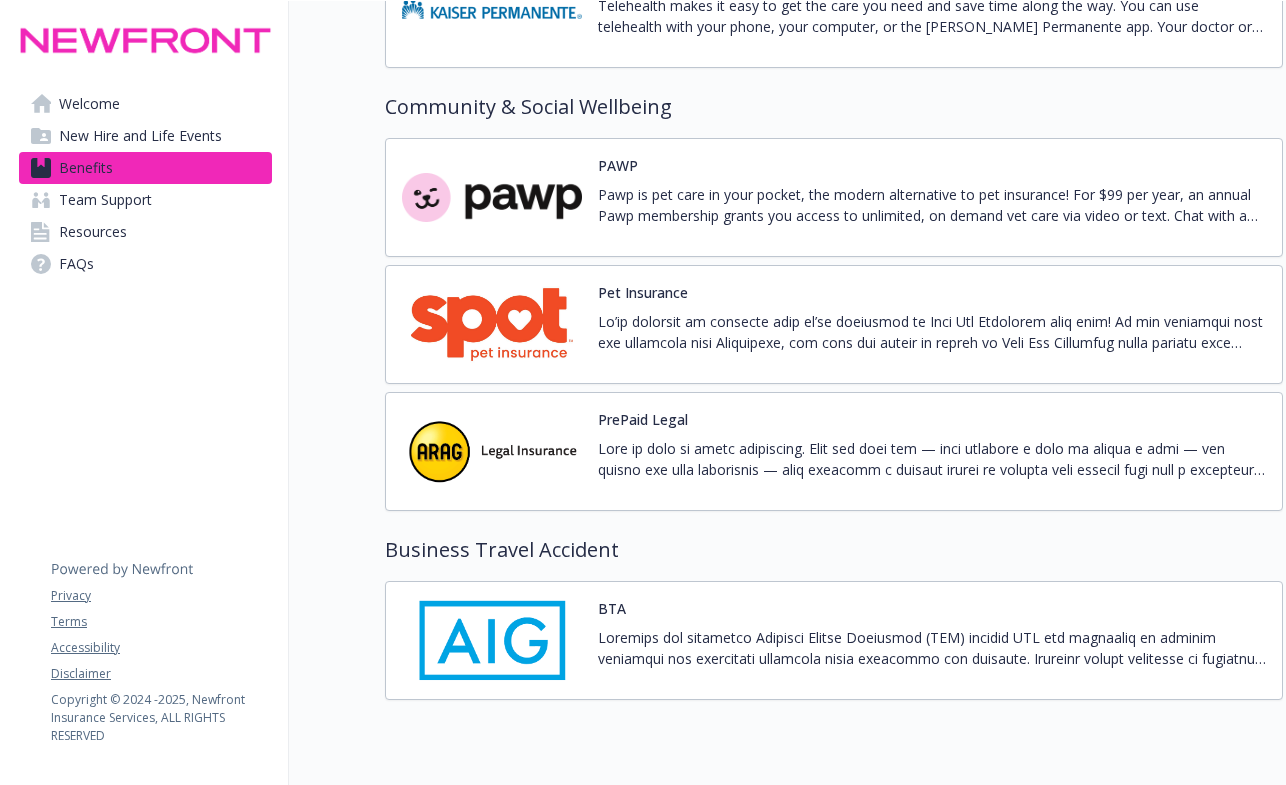 click on "Pawp is pet care in your pocket, the modern alternative to pet insurance! For $99 per year, an annual Pawp membership grants you access to unlimited, on demand vet care via video or text. Chat with a vet about your dog or cat’s behavior, nutrition, overall health, or an emergency.
Learn more and sign up at [URL][DOMAIN_NAME] to receive a 1 year of free pet care!
Free 1-year virtual pet care membership​ Note: A credit card is required to sign up, however, to avoid renewal charges, you may cancel after enrollment and your account will stay active through the end of the discount period.​
$99 annual subscription fee at end of first year​
$0 unlimited visits​
No appointment needed 24/7 Pet care​" at bounding box center (932, 205) 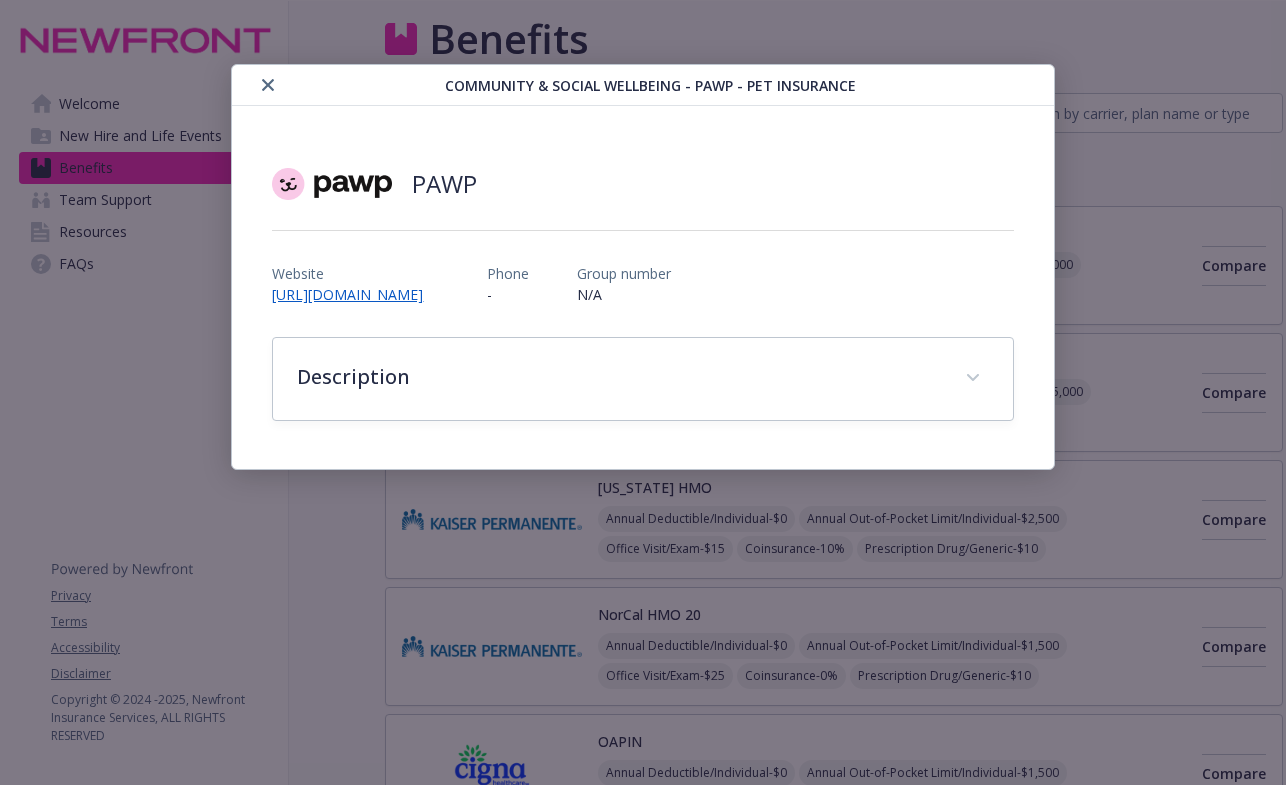 scroll, scrollTop: 5400, scrollLeft: 0, axis: vertical 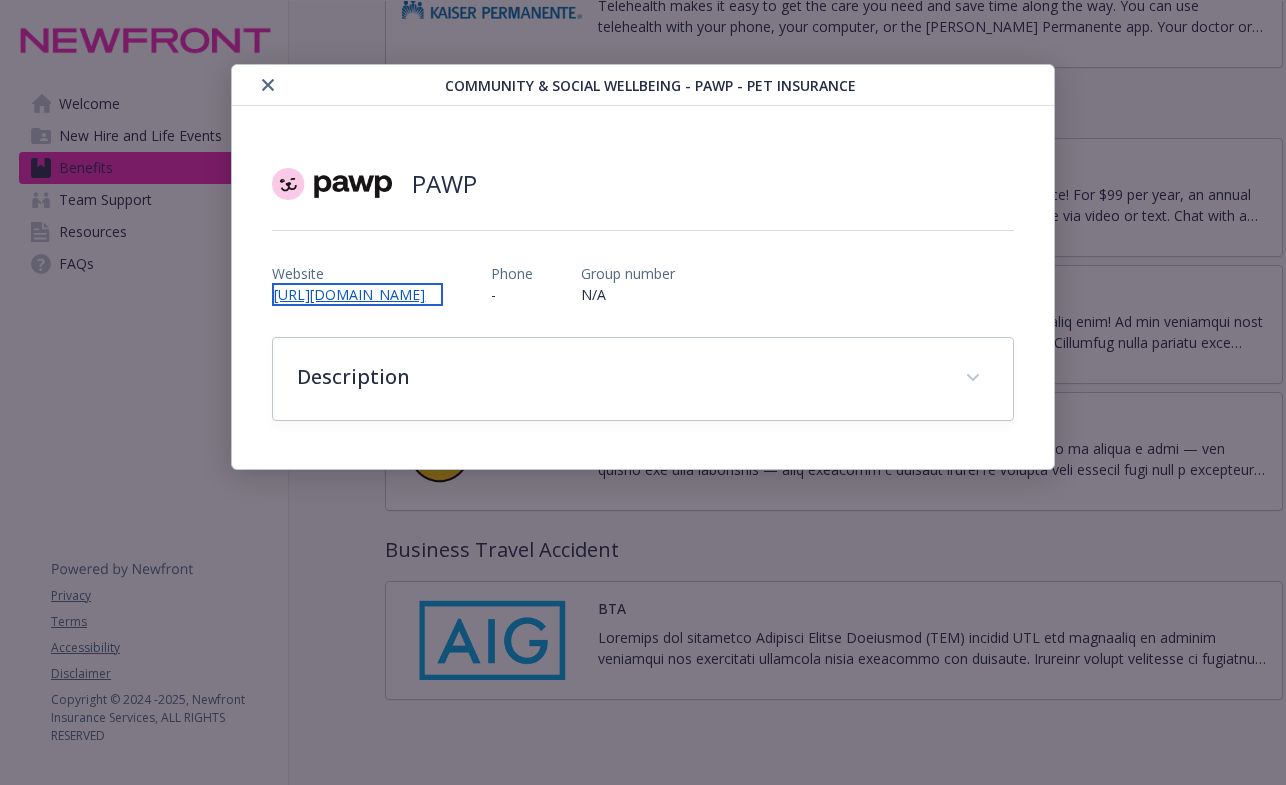 click on "[URL][DOMAIN_NAME]" at bounding box center (357, 294) 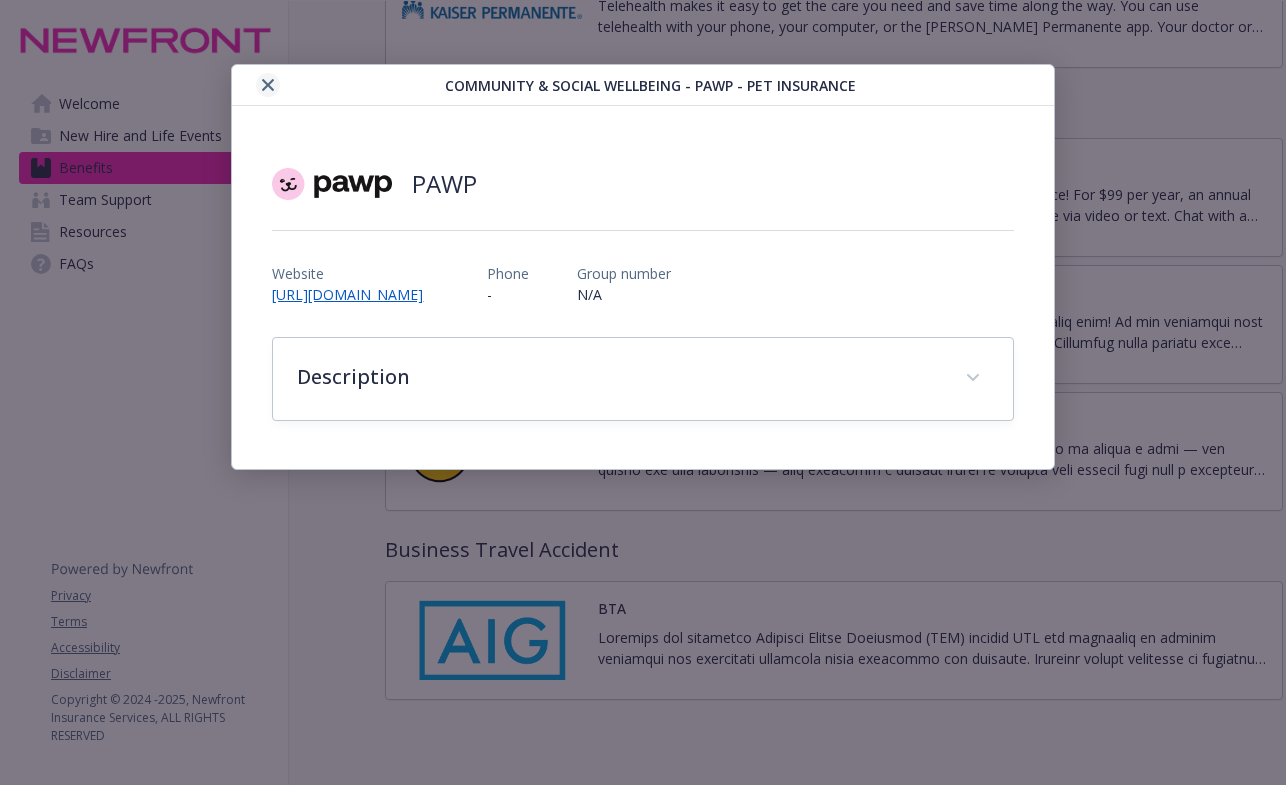 click at bounding box center (268, 85) 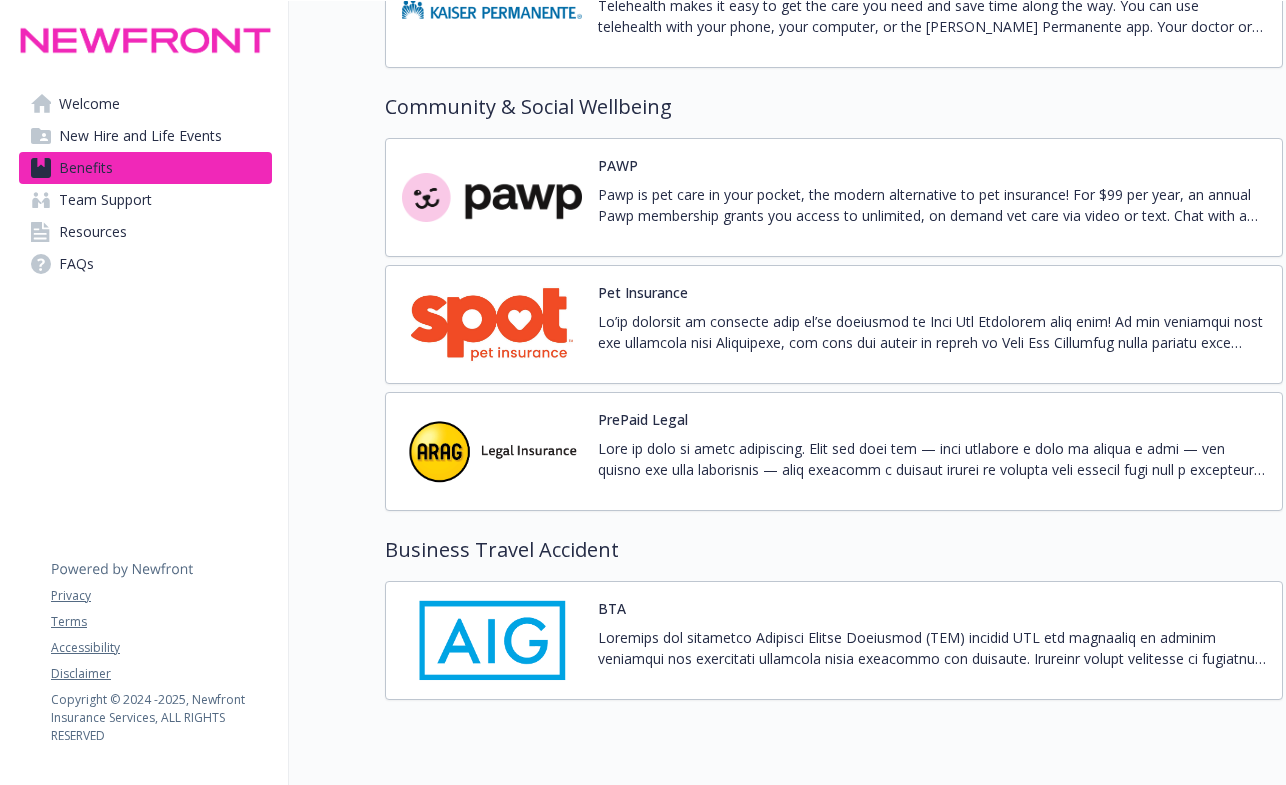 click at bounding box center (932, 332) 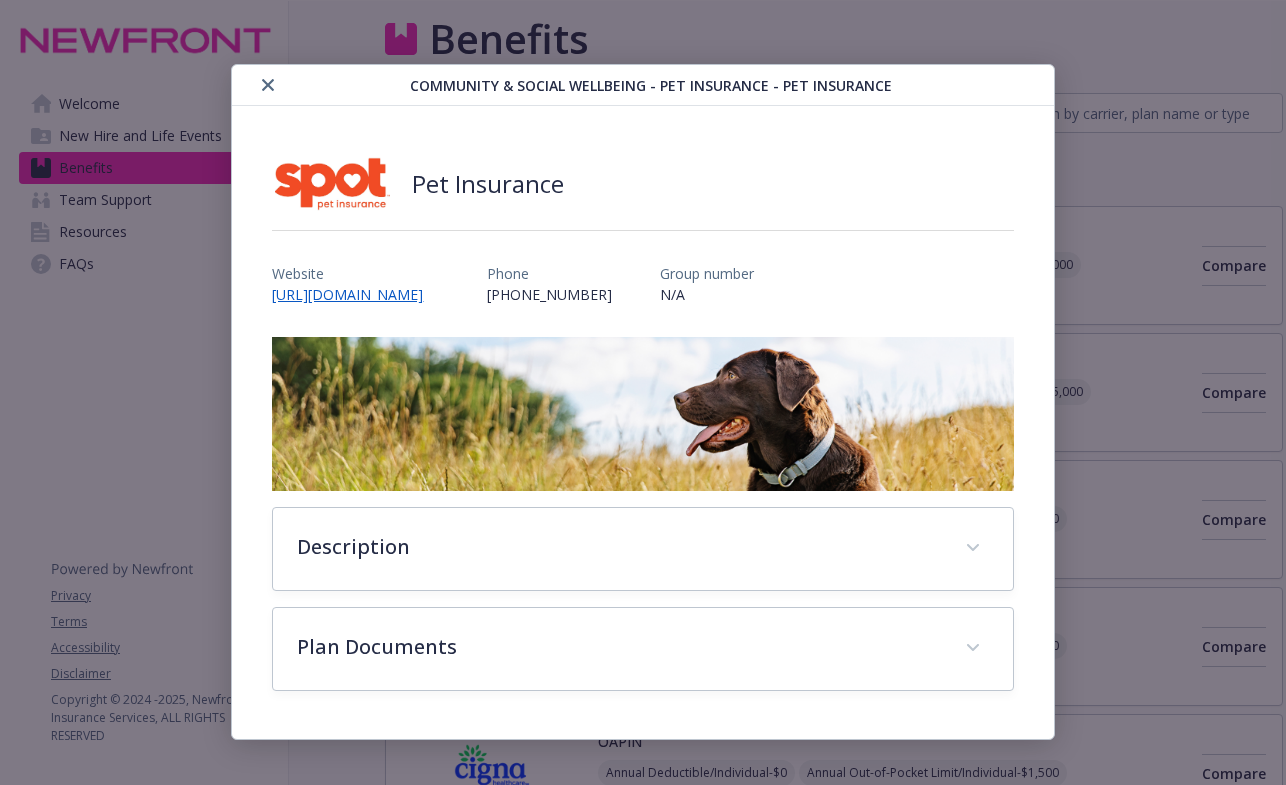 scroll, scrollTop: 5400, scrollLeft: 0, axis: vertical 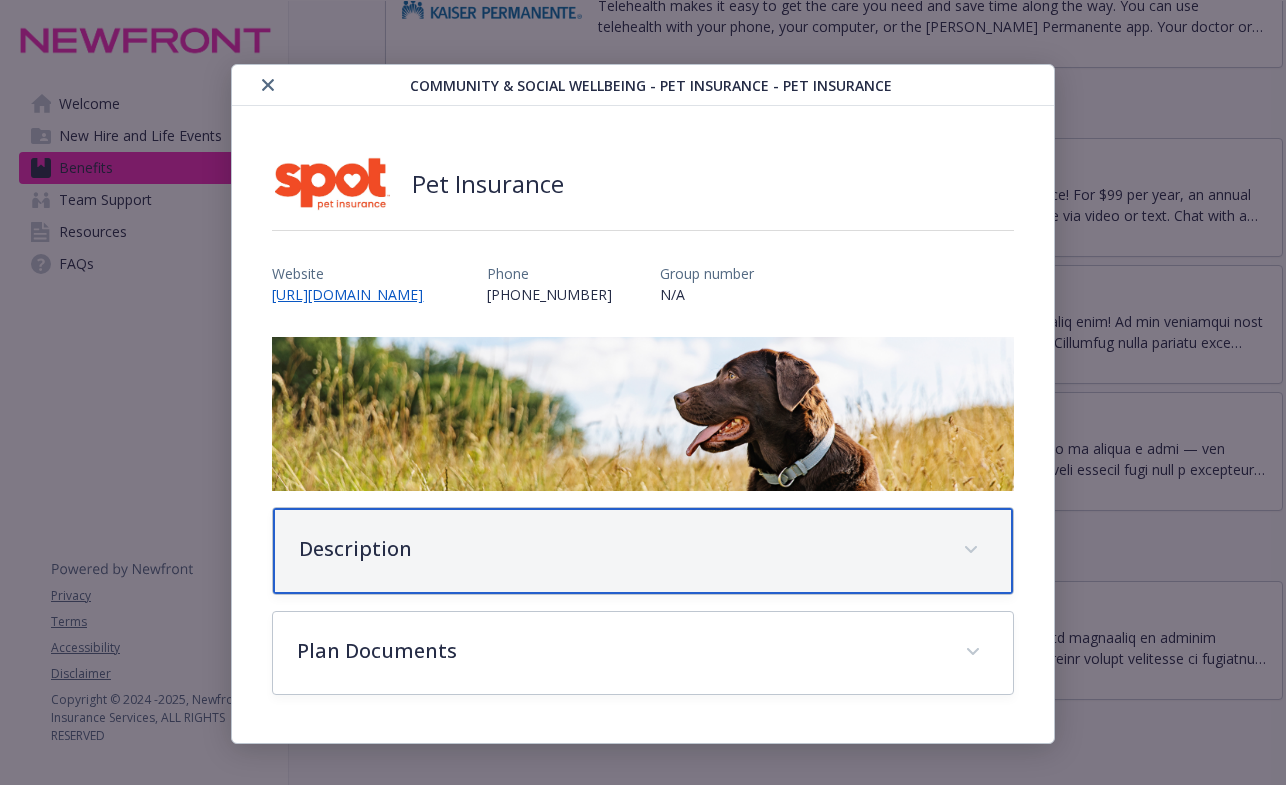 click on "Description" at bounding box center (618, 549) 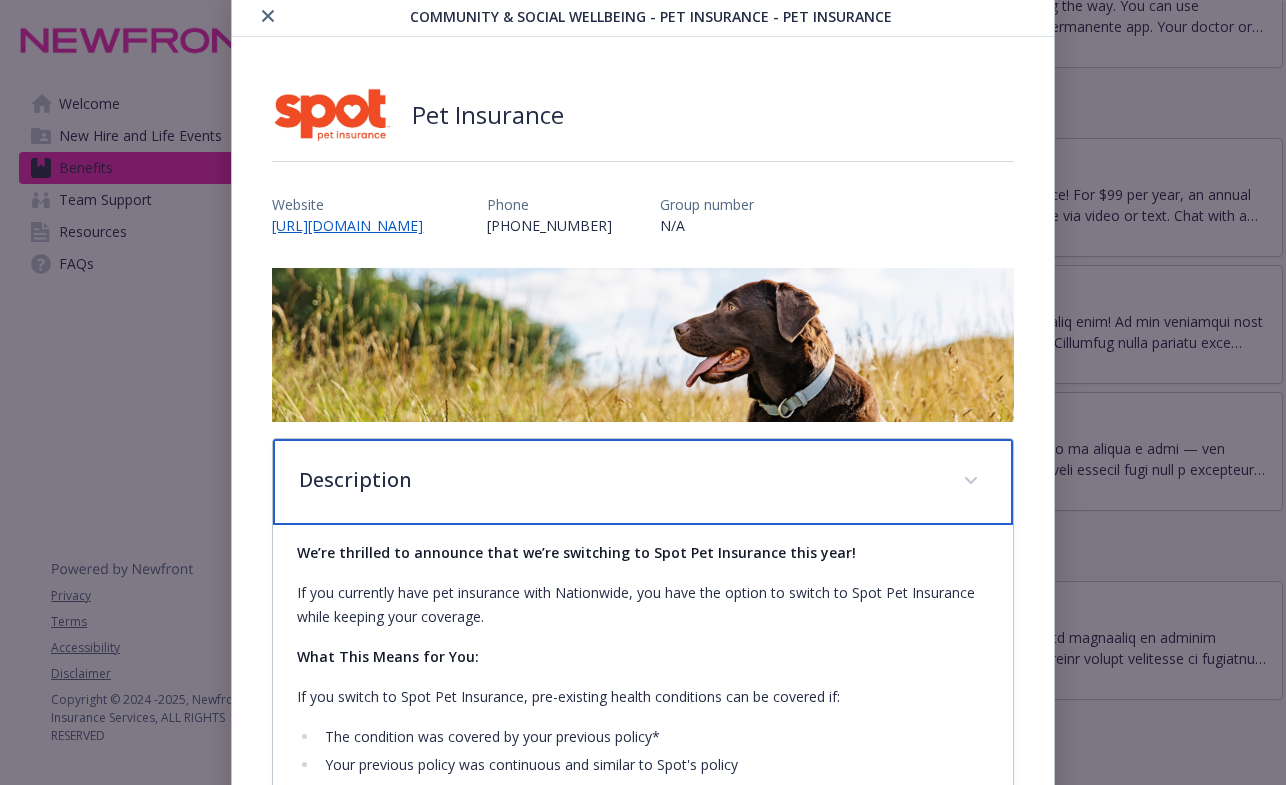 scroll, scrollTop: 0, scrollLeft: 0, axis: both 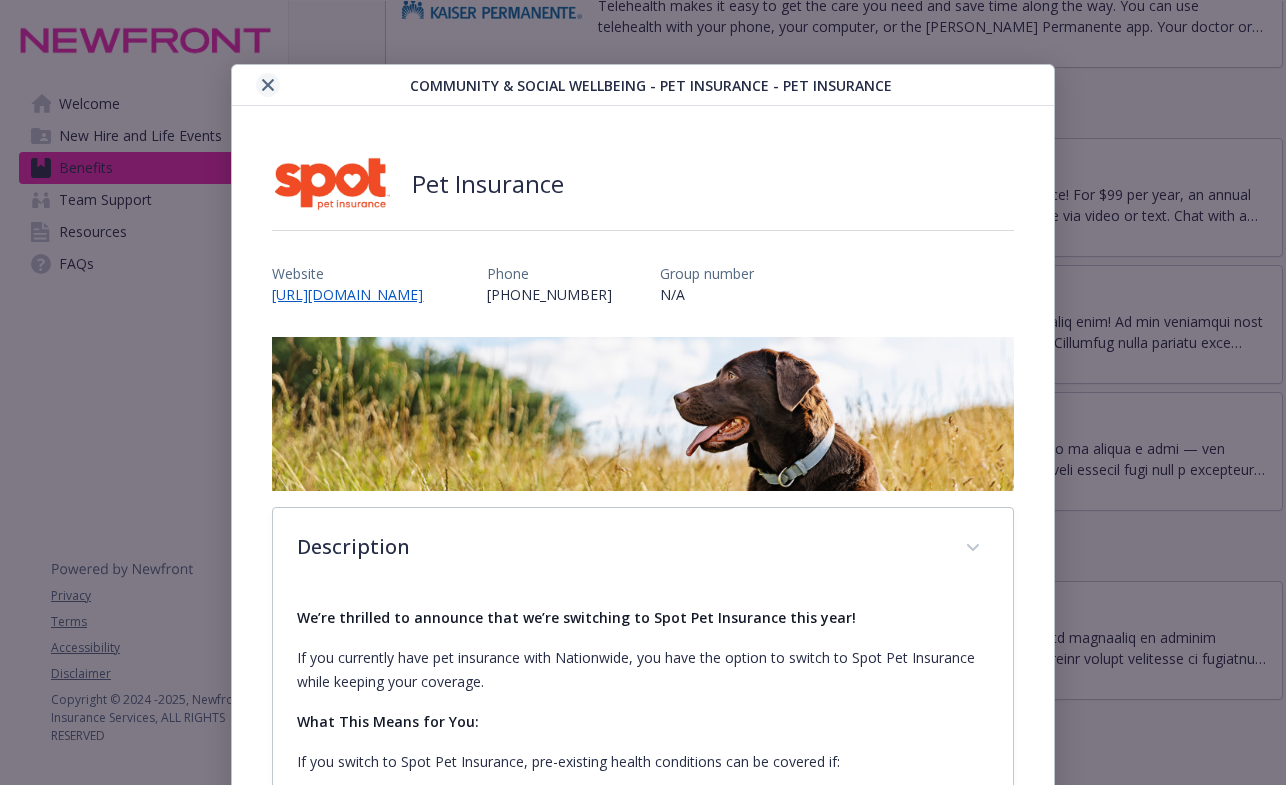 click 